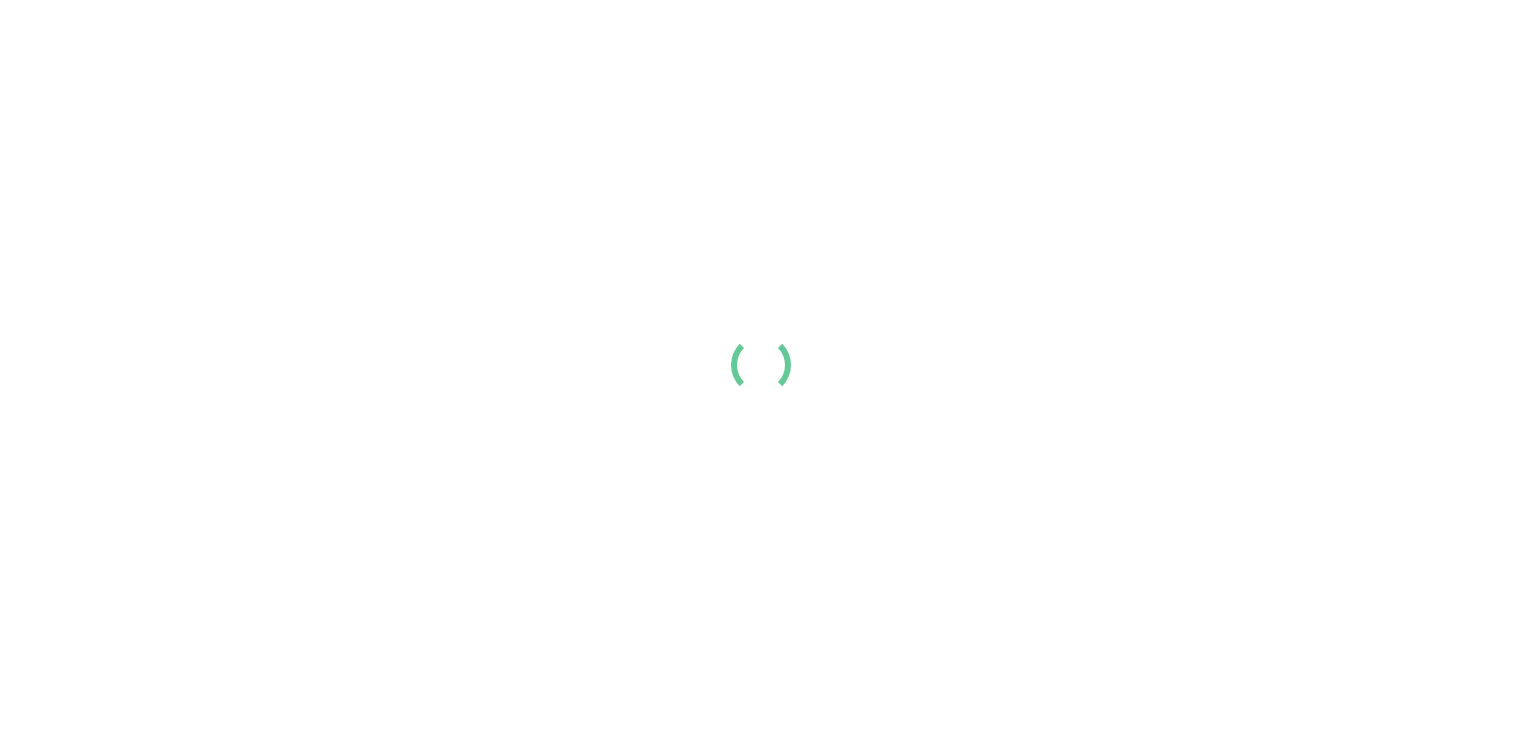 scroll, scrollTop: 0, scrollLeft: 0, axis: both 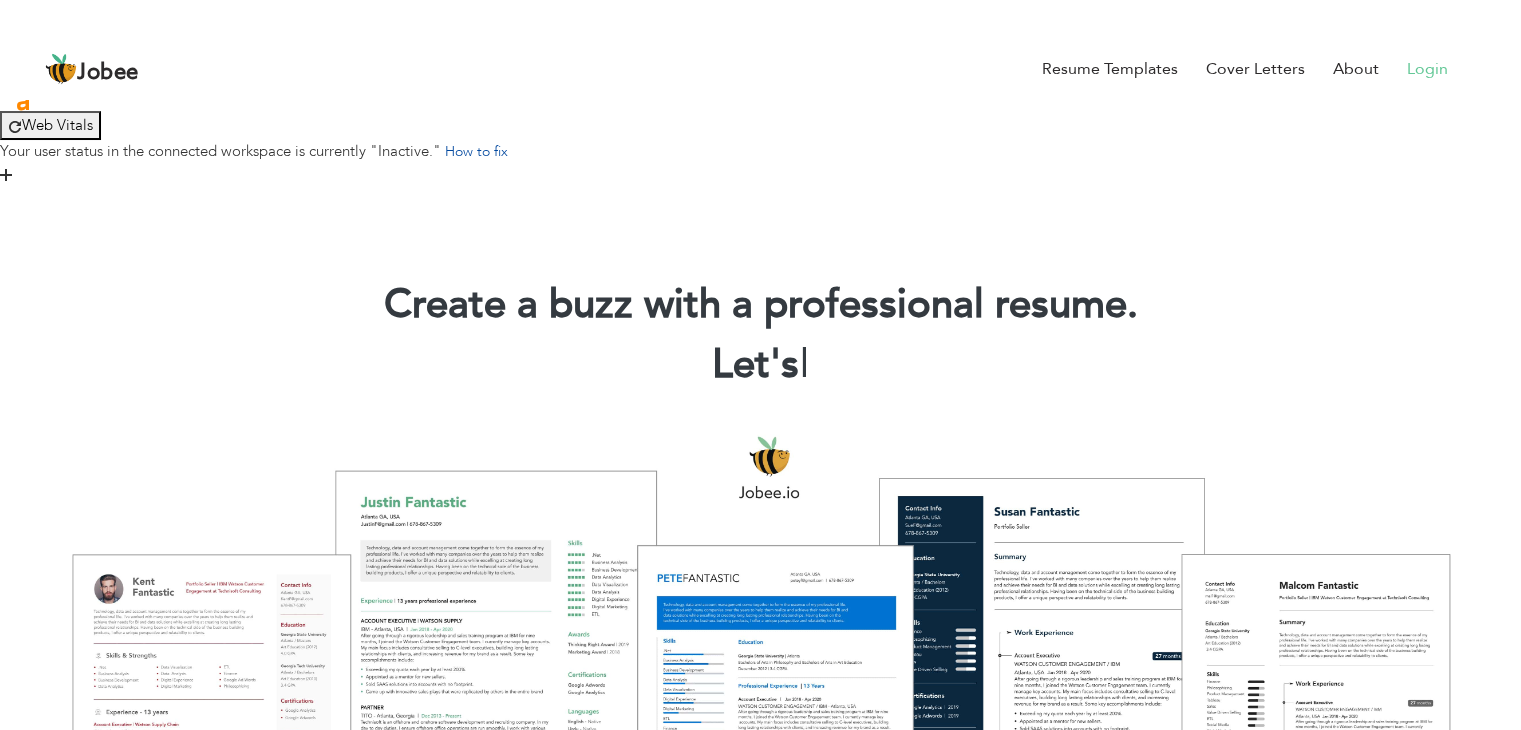 click on "Login" at bounding box center [1427, 69] 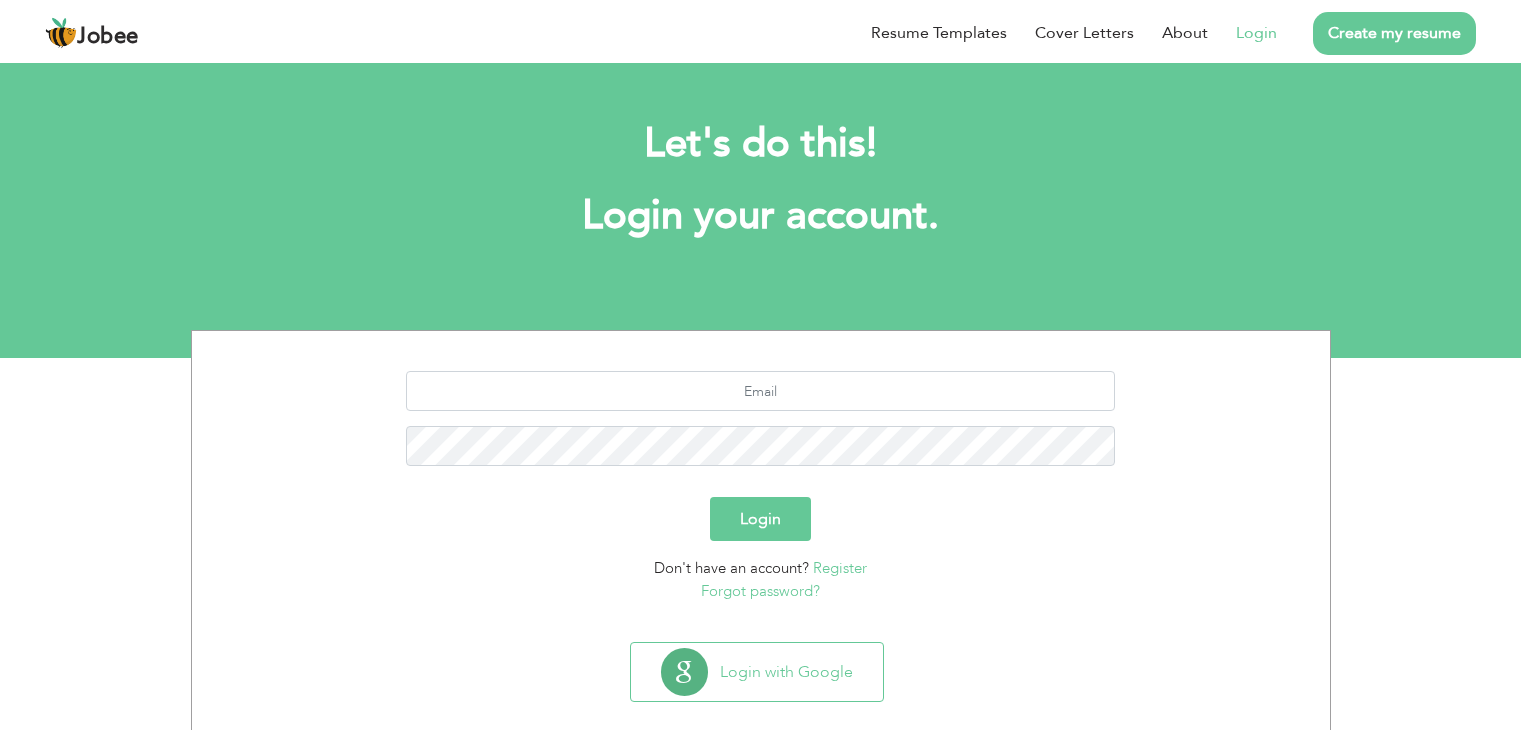 scroll, scrollTop: 0, scrollLeft: 0, axis: both 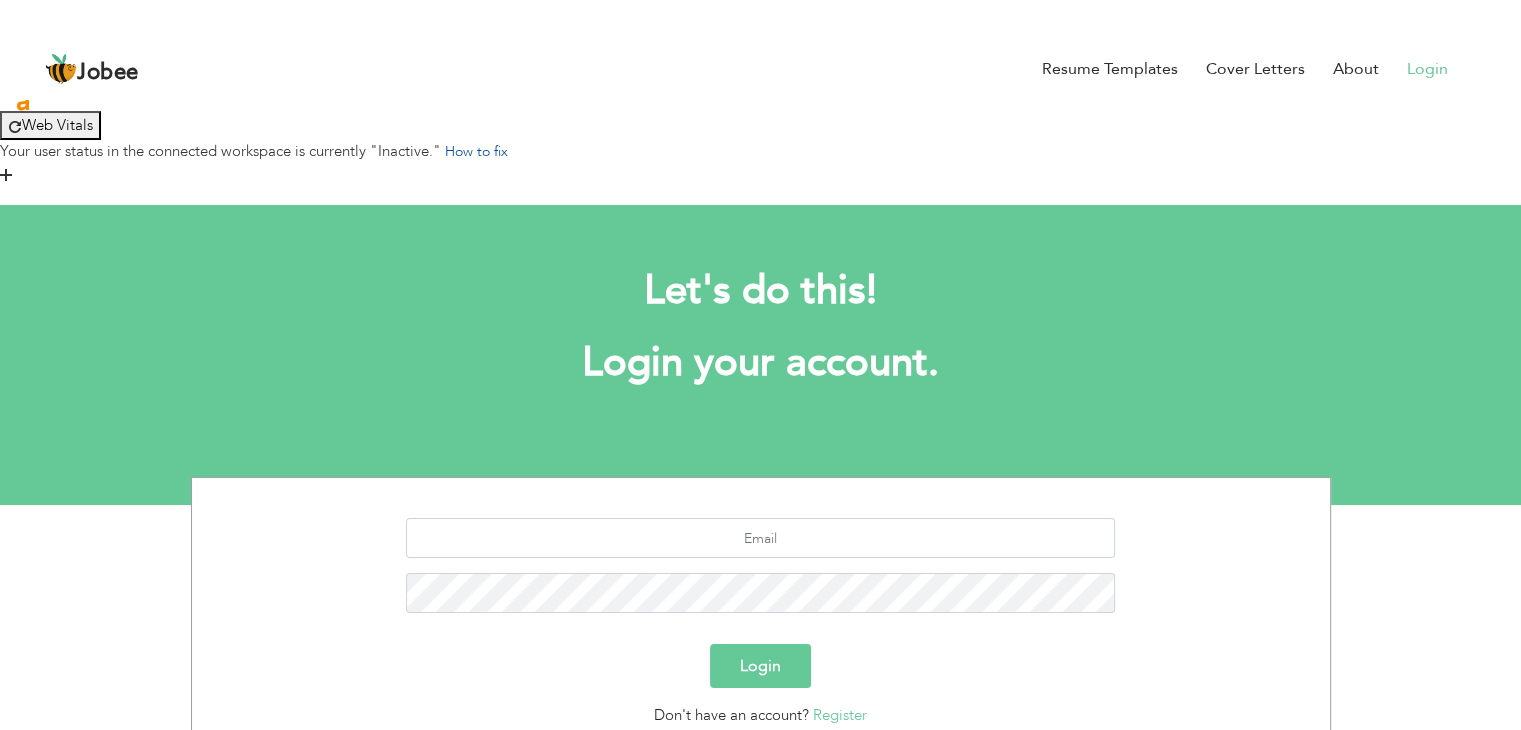 click on "Login with Google" at bounding box center (757, 819) 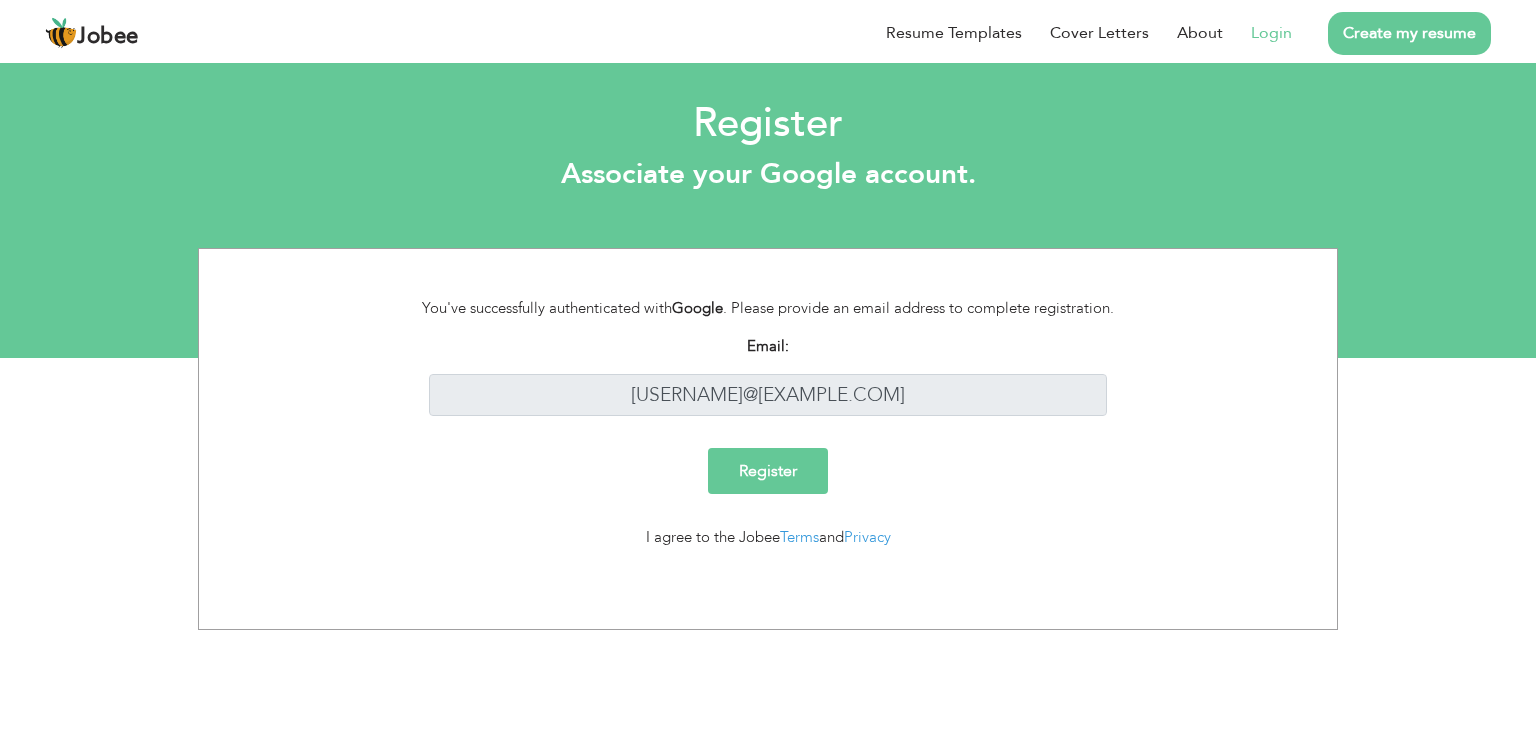 scroll, scrollTop: 0, scrollLeft: 0, axis: both 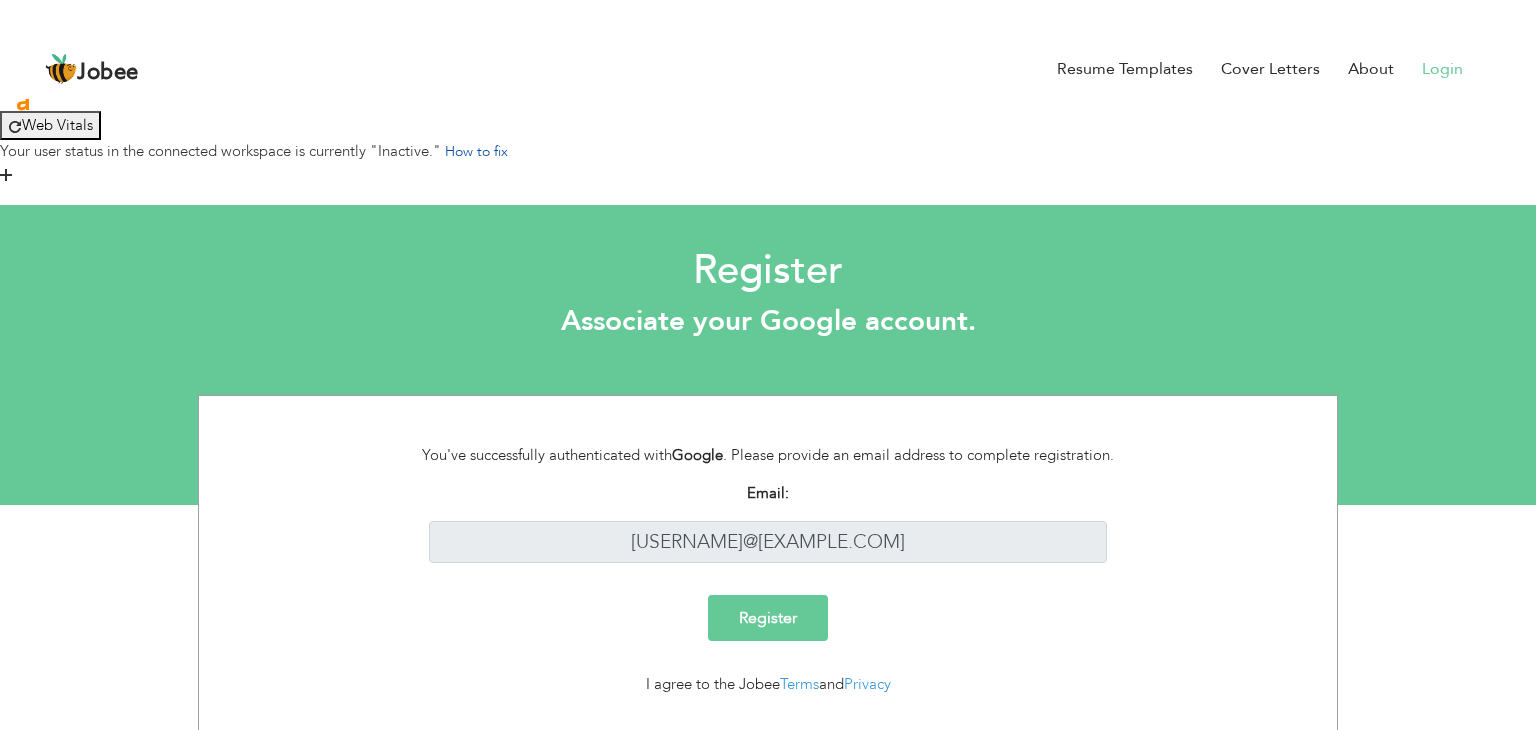 click on "Register" at bounding box center [768, 618] 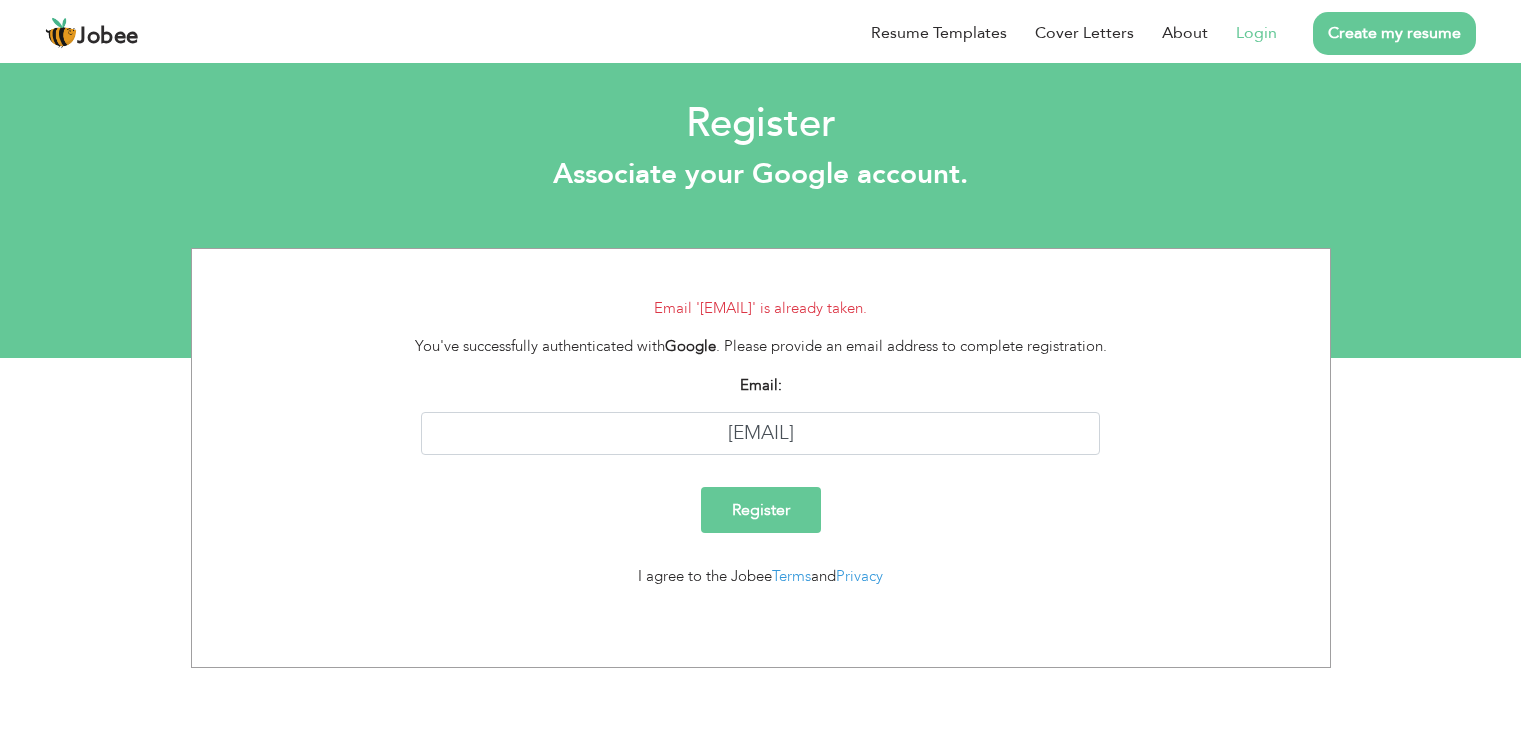 scroll, scrollTop: 0, scrollLeft: 0, axis: both 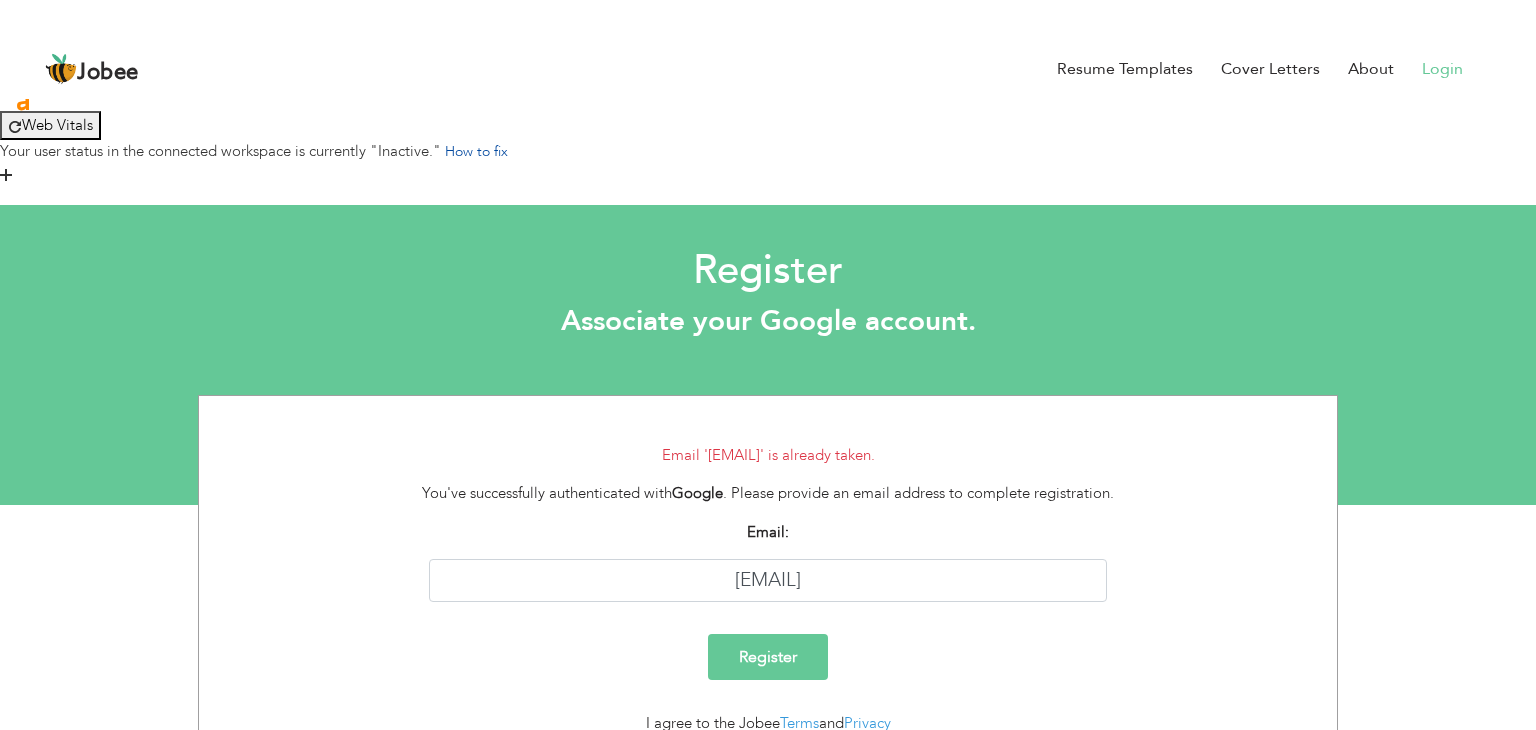 click on "Register" at bounding box center (768, 657) 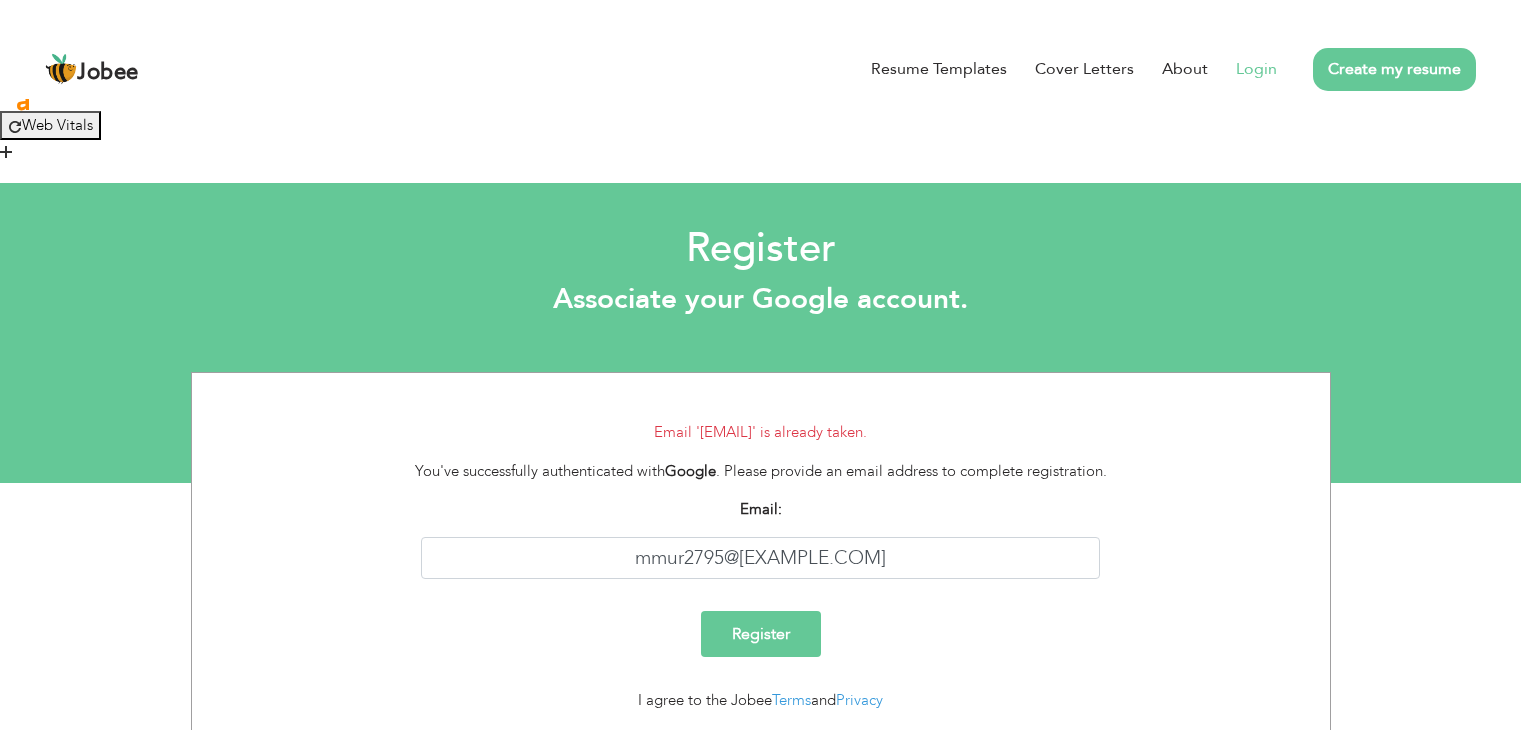 scroll, scrollTop: 0, scrollLeft: 0, axis: both 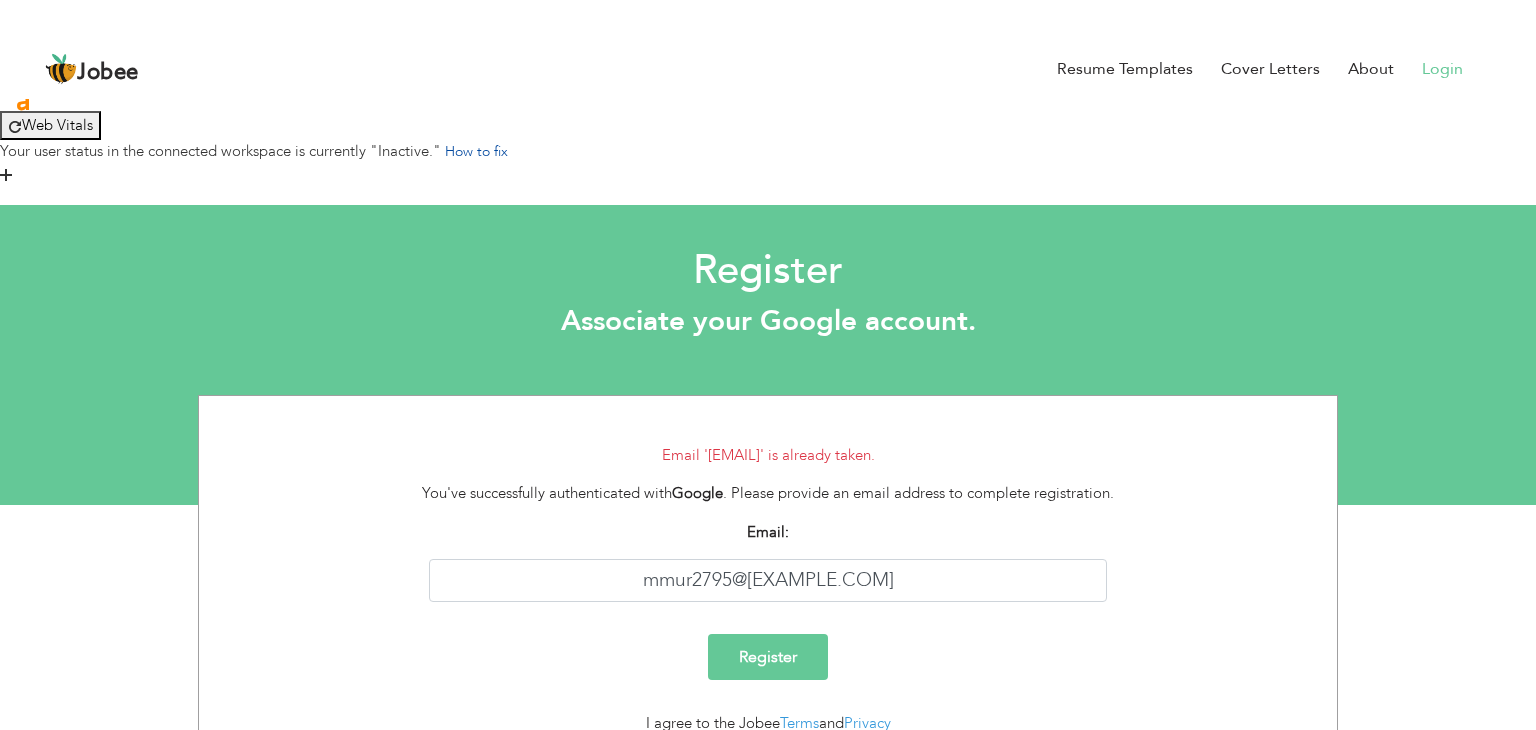 click on "Login" at bounding box center [1442, 69] 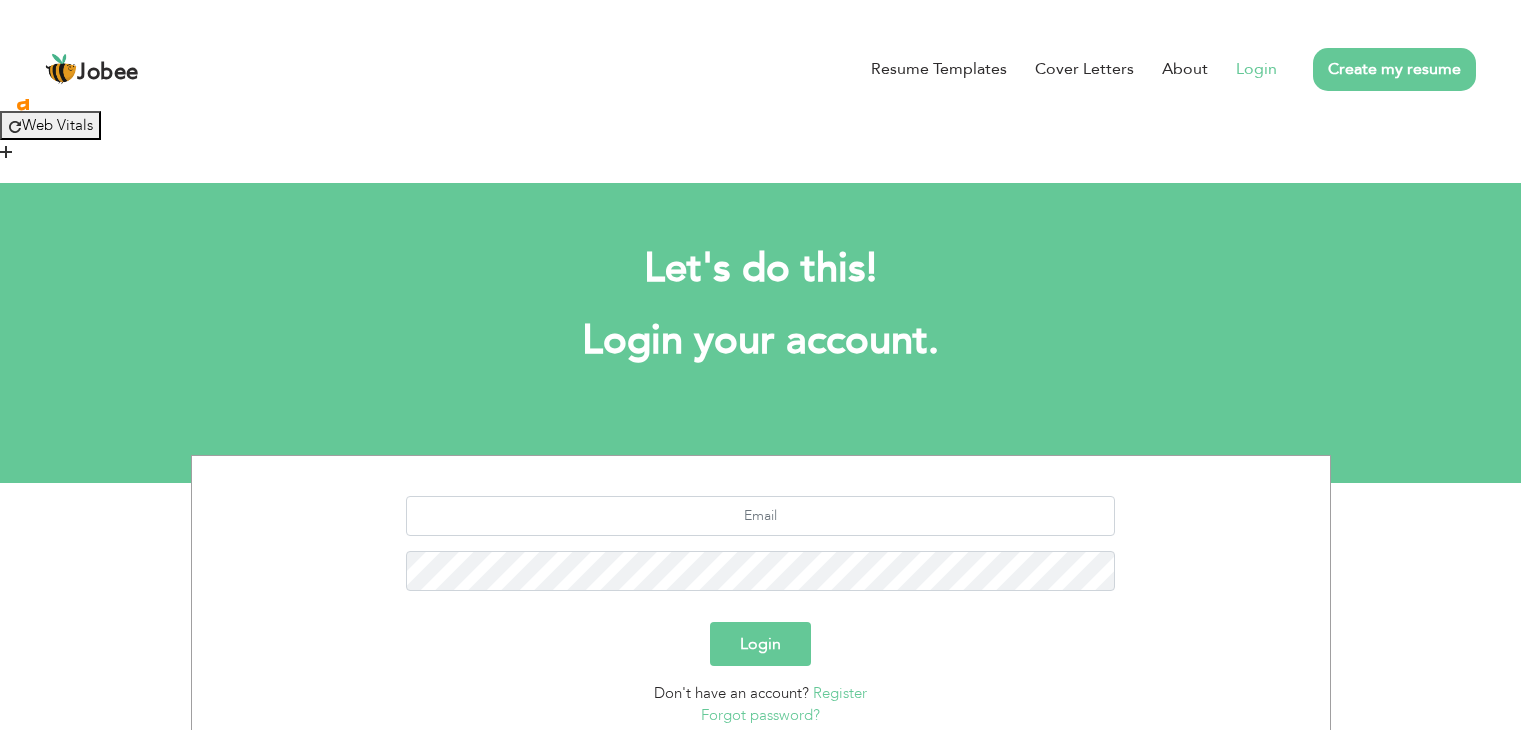 scroll, scrollTop: 0, scrollLeft: 0, axis: both 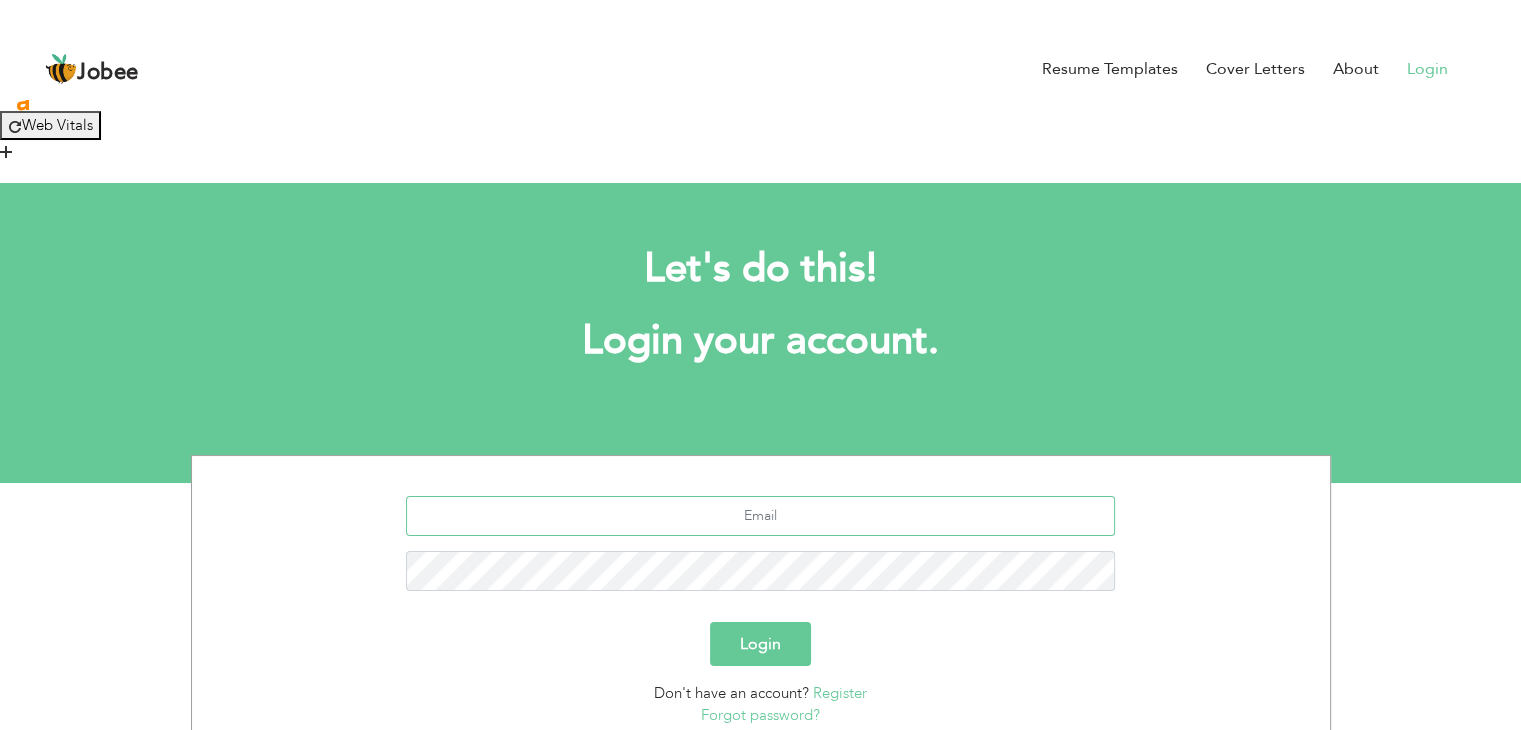 click at bounding box center (760, 516) 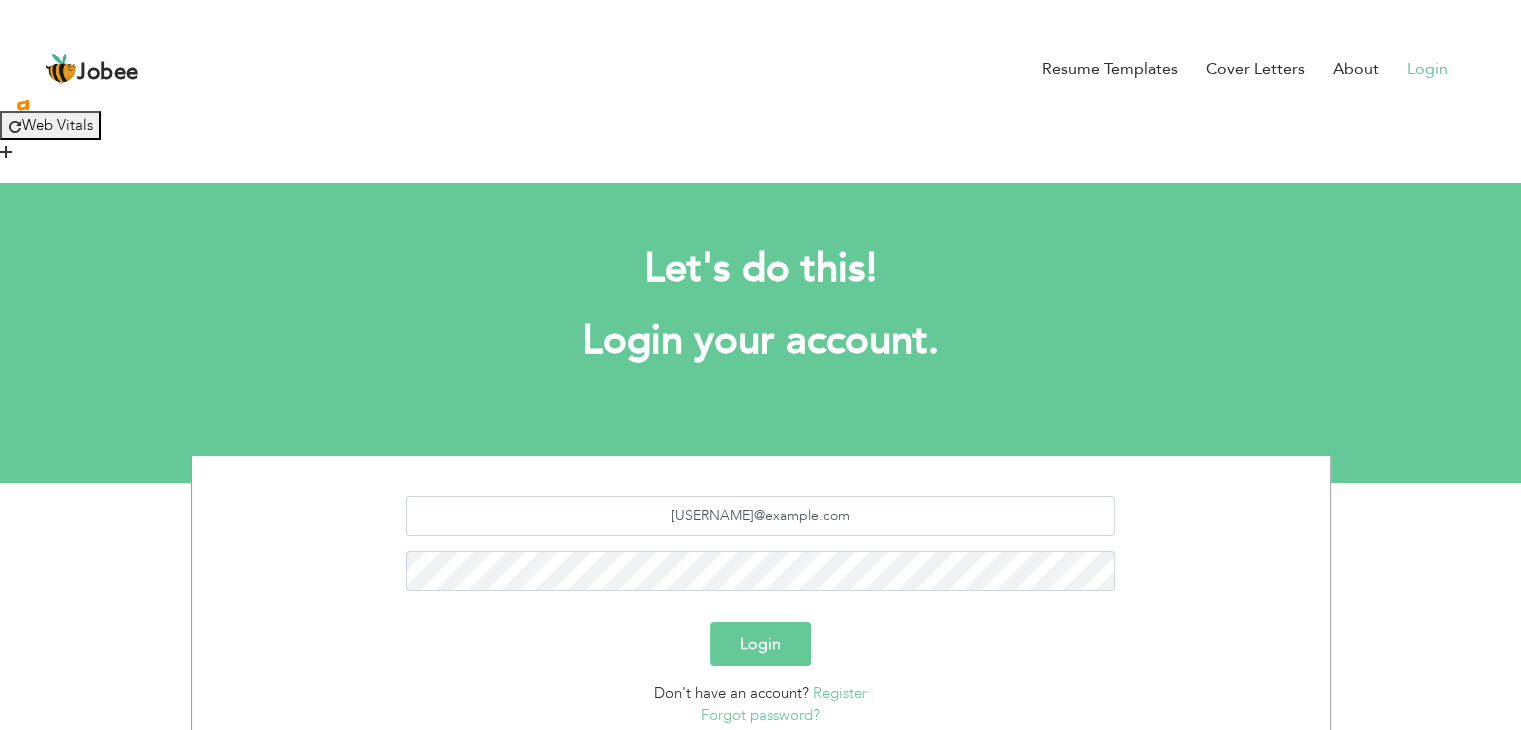 click on "Forgot password?" at bounding box center (760, 715) 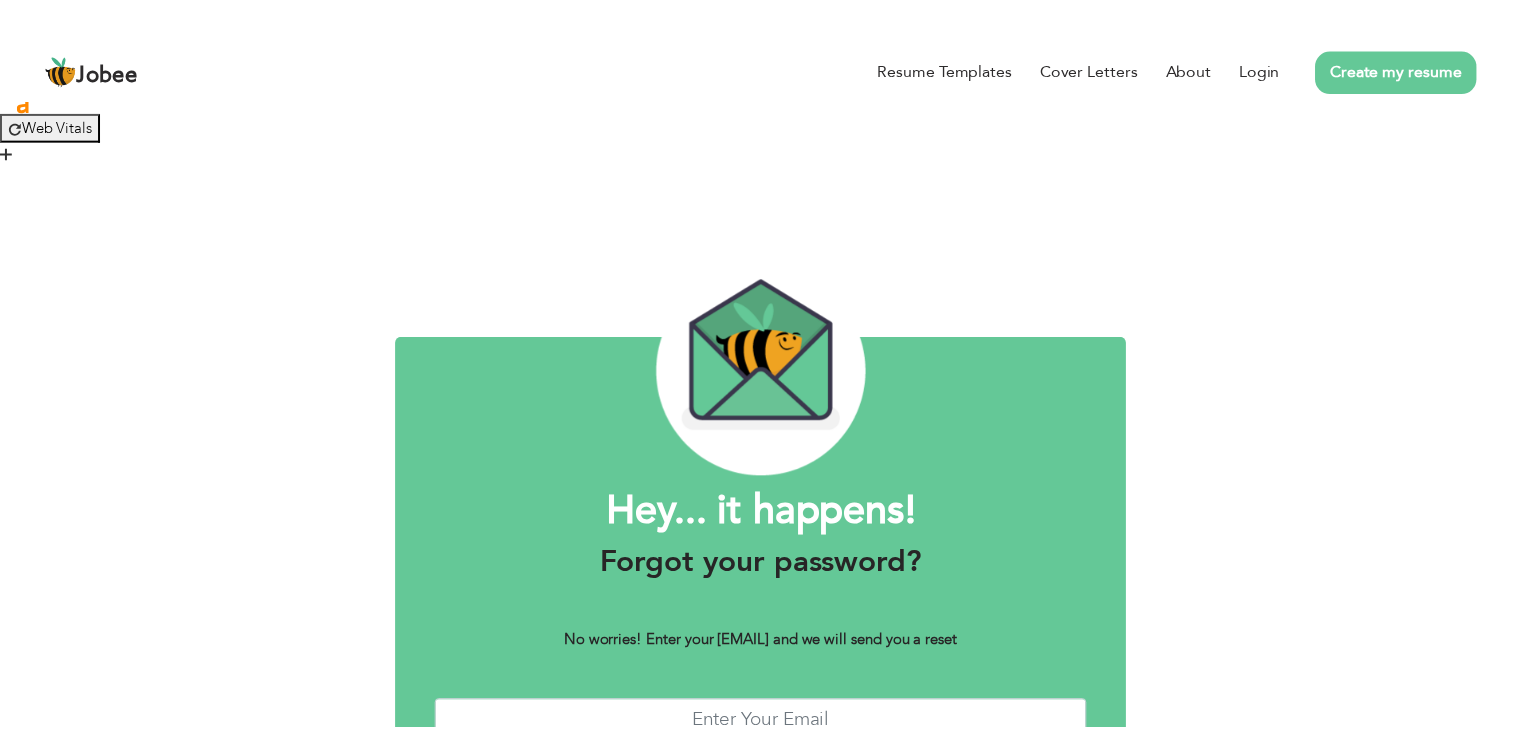 scroll, scrollTop: 0, scrollLeft: 0, axis: both 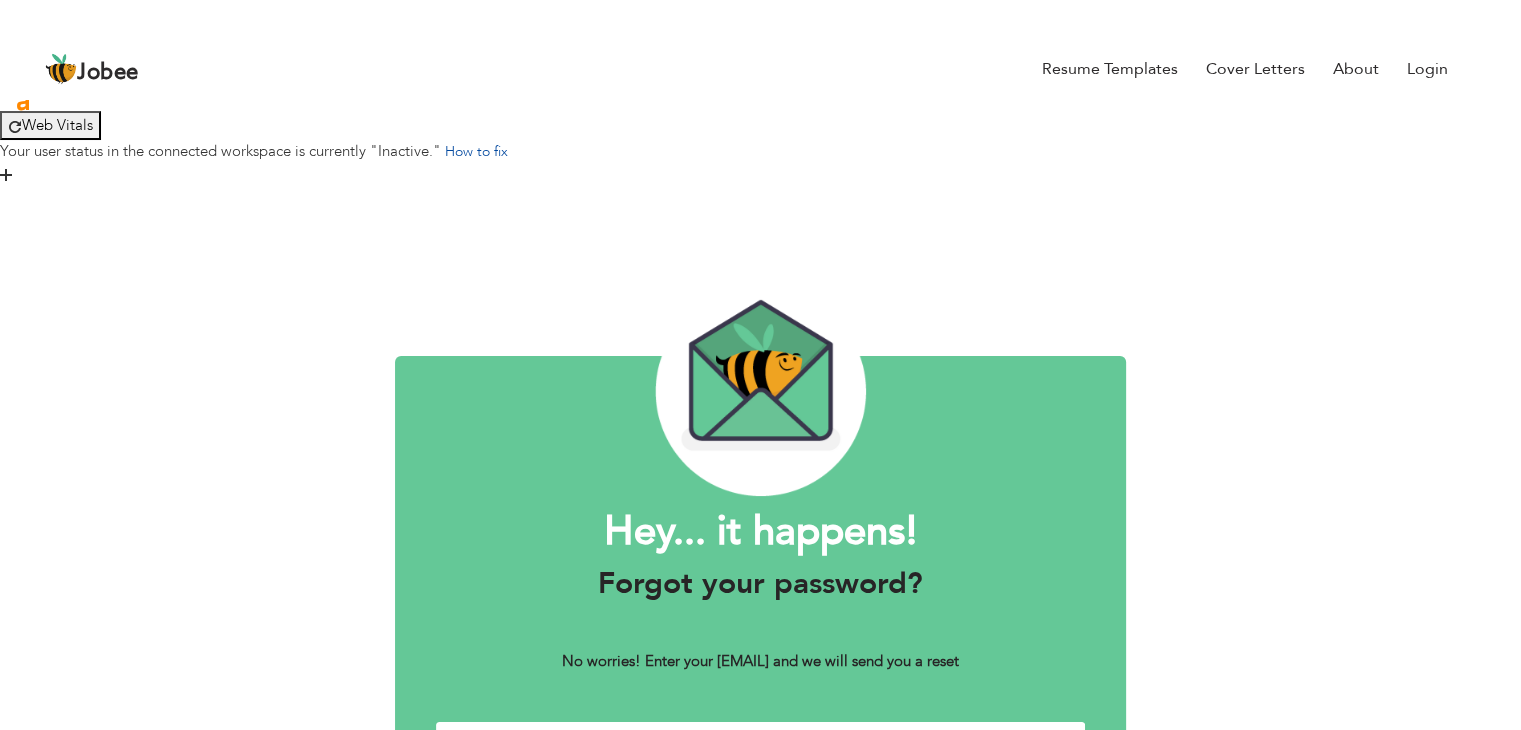 drag, startPoint x: 0, startPoint y: 0, endPoint x: 796, endPoint y: 632, distance: 1016.38574 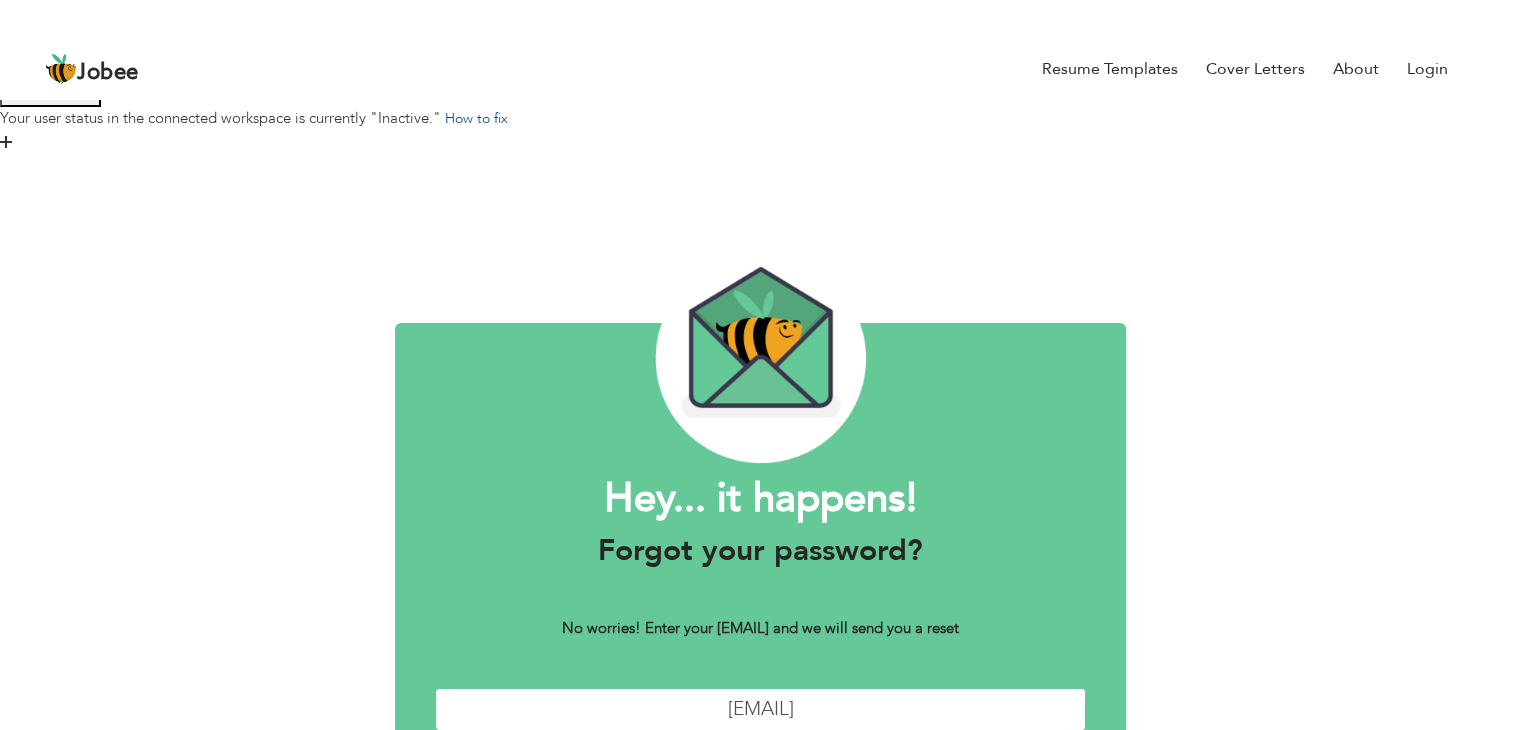 scroll, scrollTop: 52, scrollLeft: 0, axis: vertical 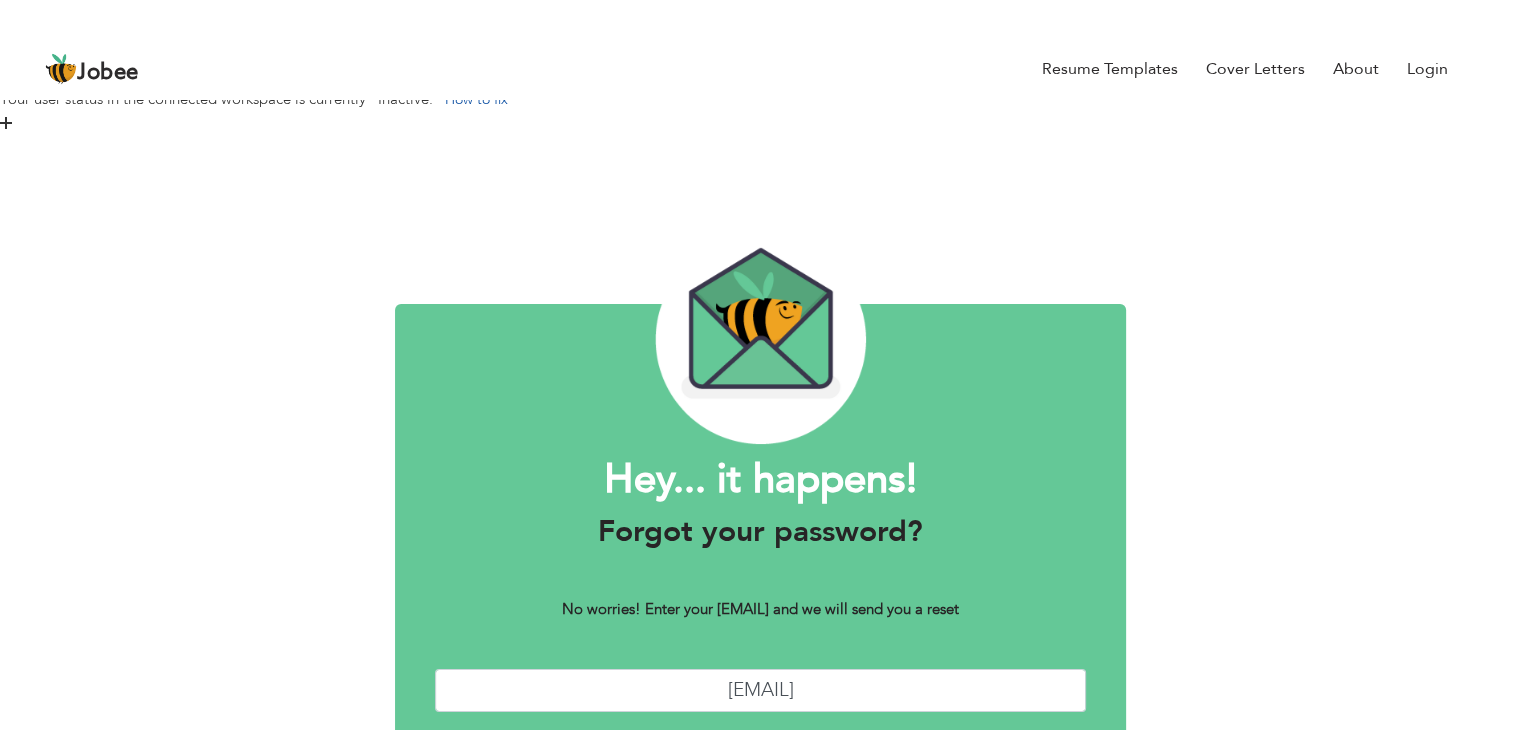 click on "Send" at bounding box center (890, 789) 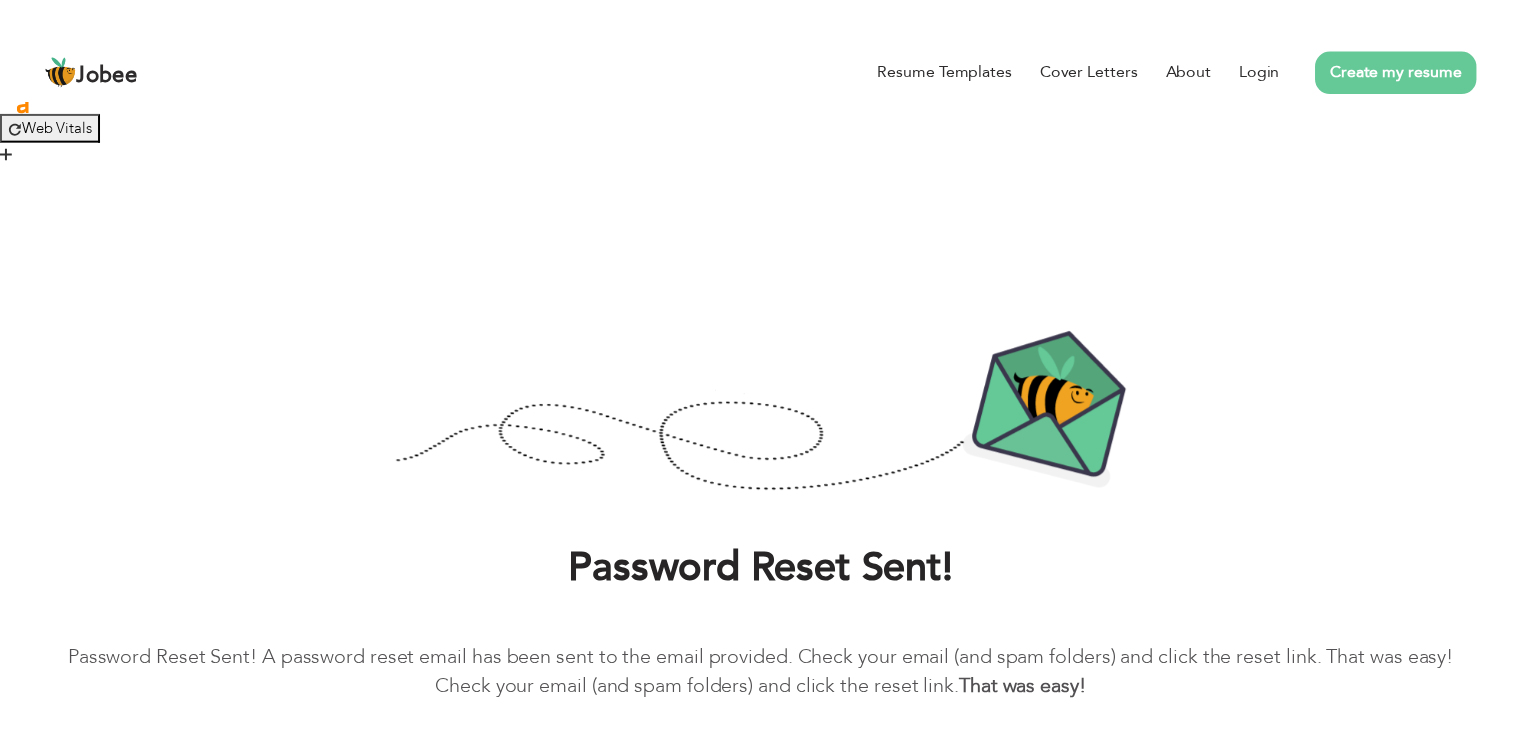 scroll, scrollTop: 0, scrollLeft: 0, axis: both 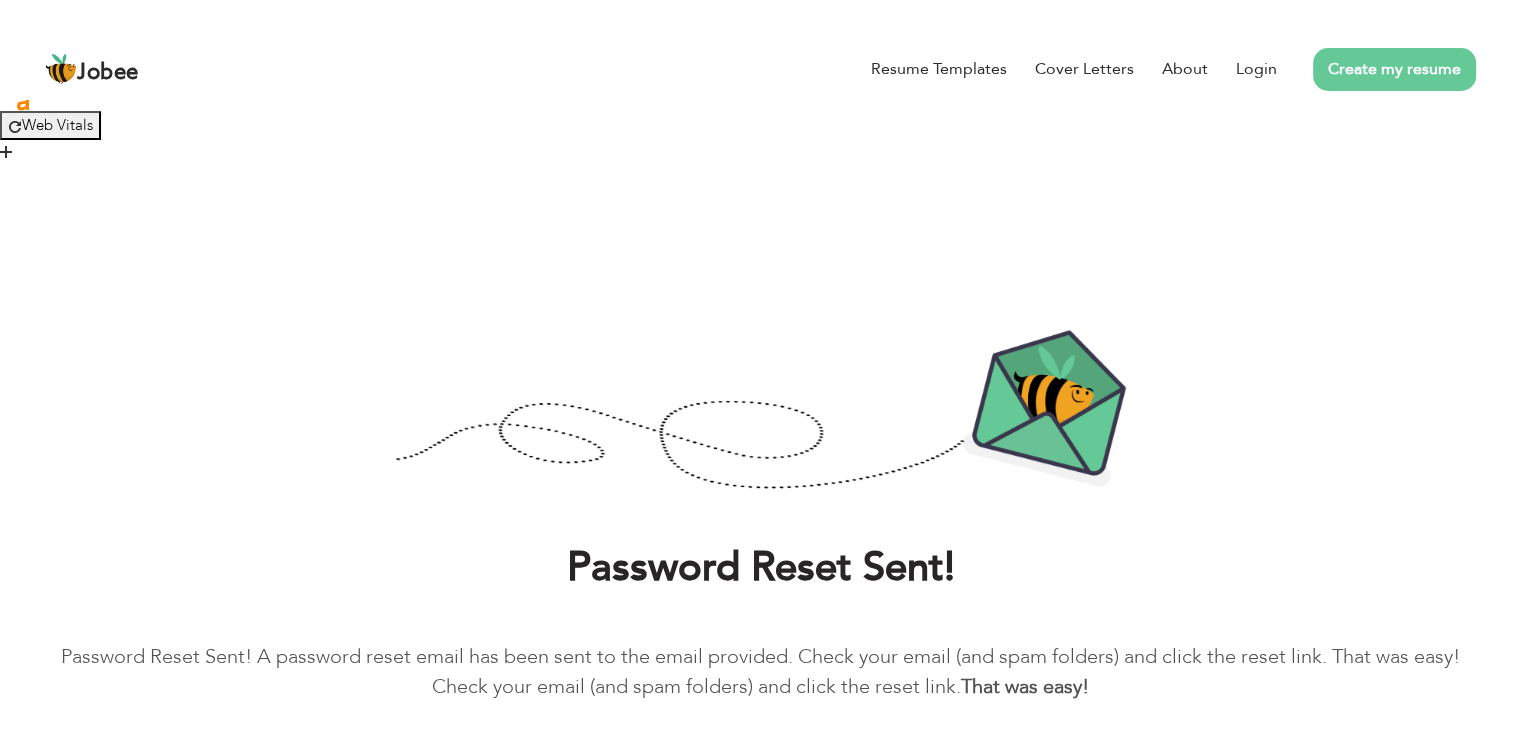 click on "Password Reset Sent!
A password reset email has been sent to the email provided.  Check your email (and spam folders) and click the reset link.  That was easy!" at bounding box center (760, 637) 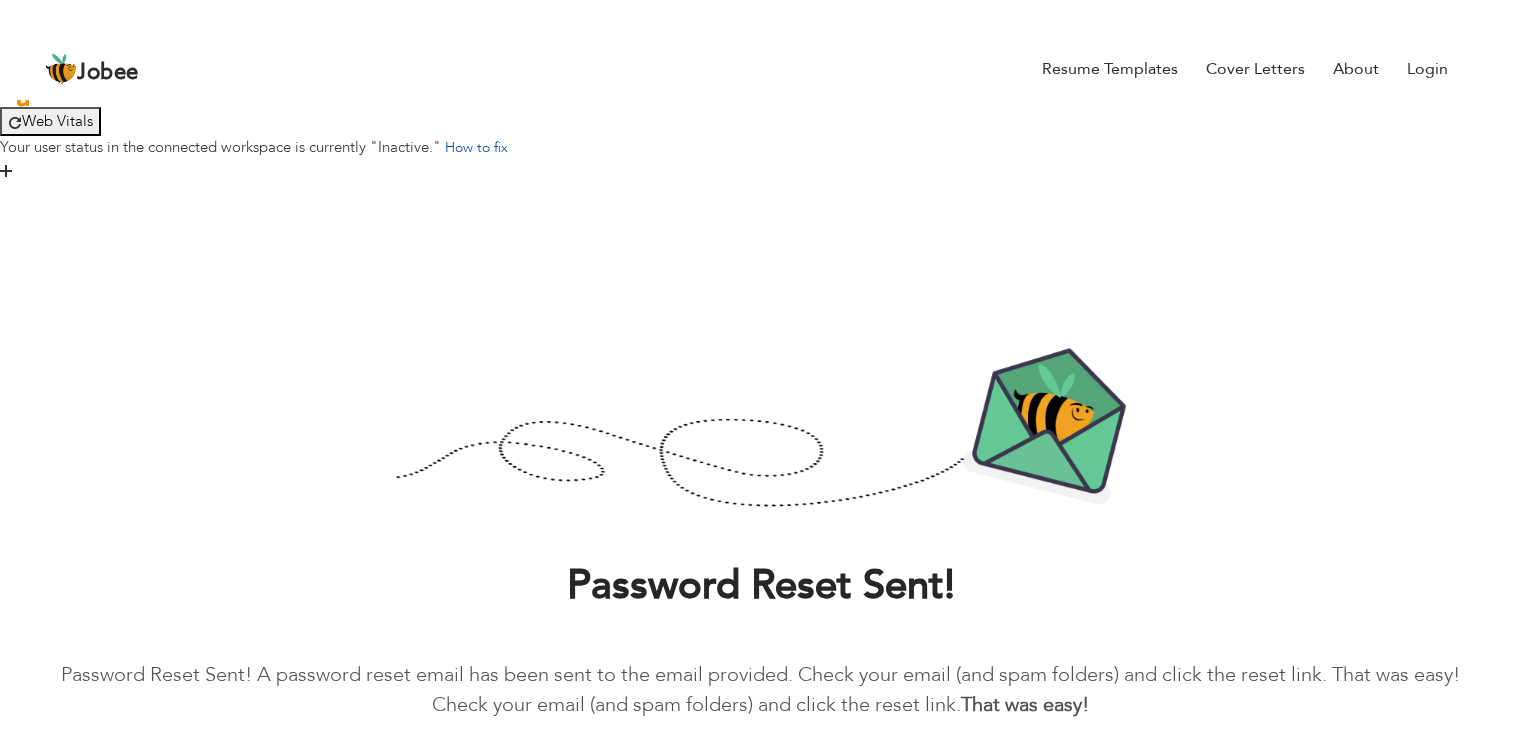 scroll, scrollTop: 4, scrollLeft: 0, axis: vertical 